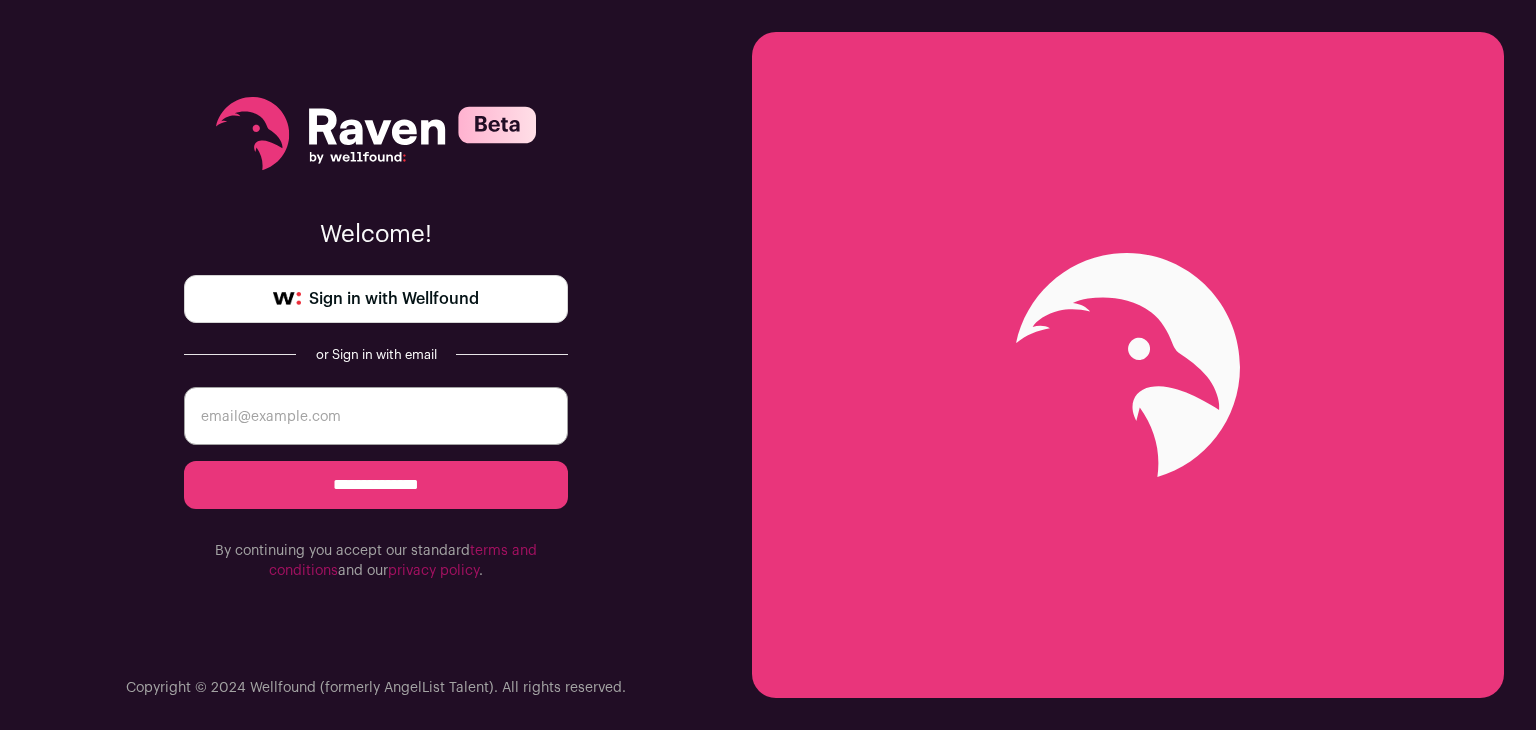 scroll, scrollTop: 0, scrollLeft: 0, axis: both 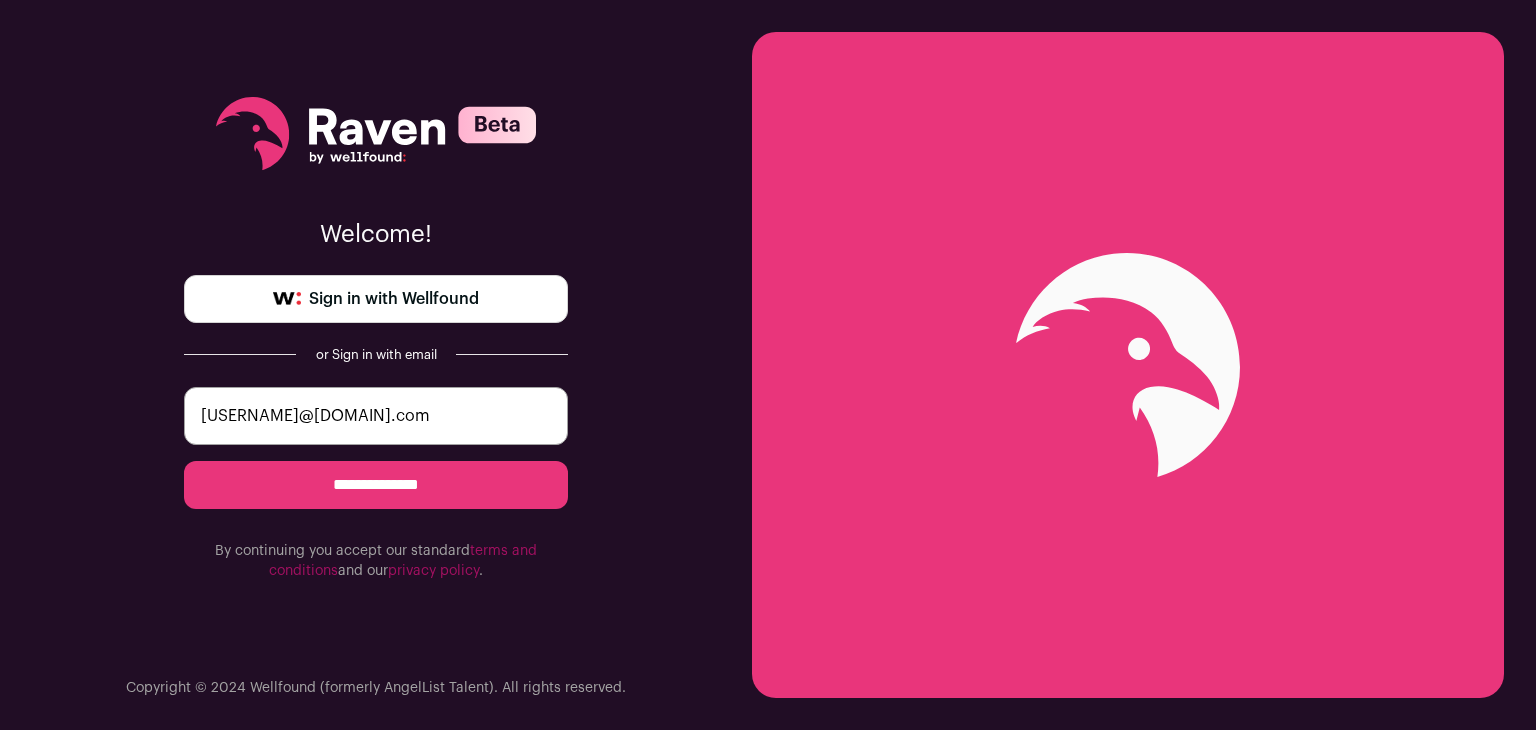click on "**********" at bounding box center (376, 485) 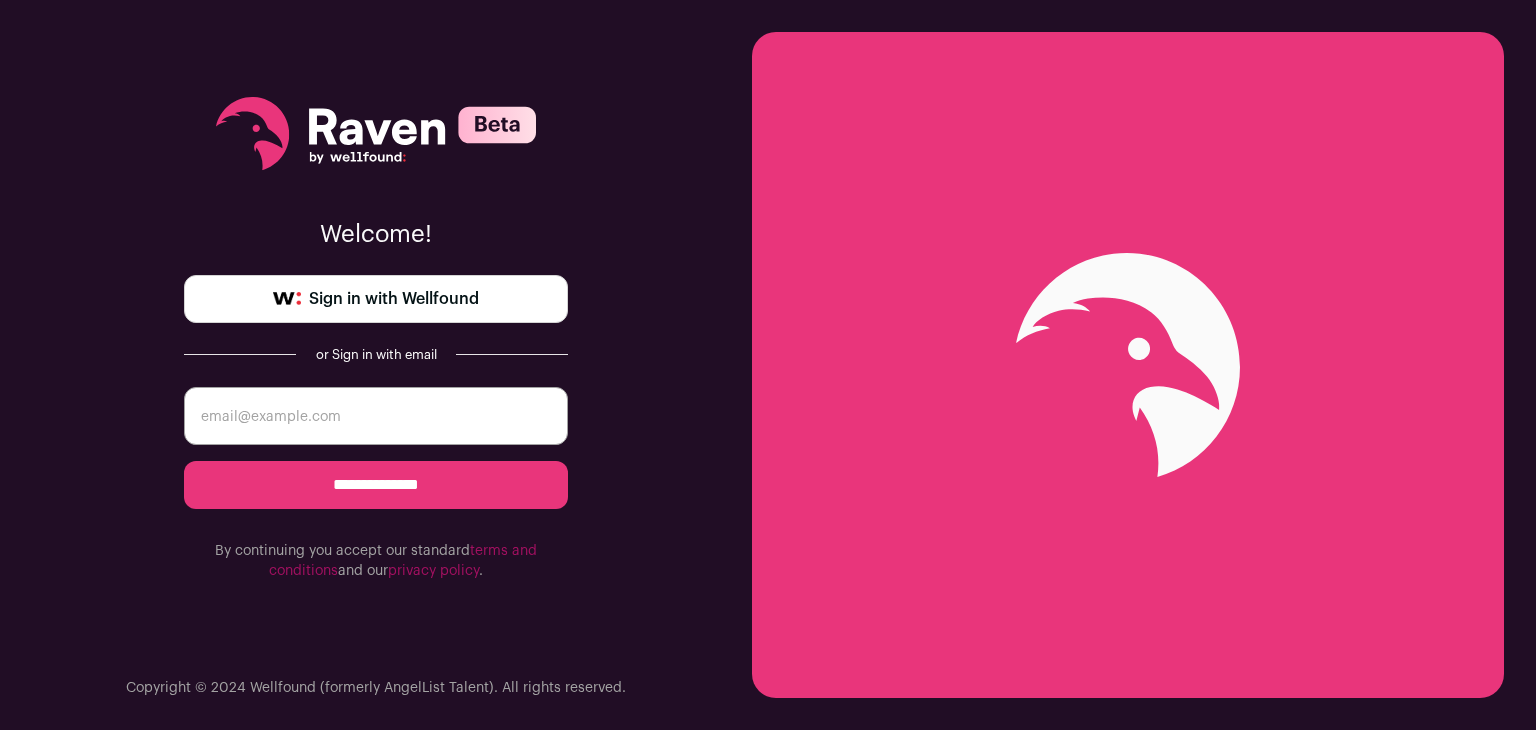scroll, scrollTop: 0, scrollLeft: 0, axis: both 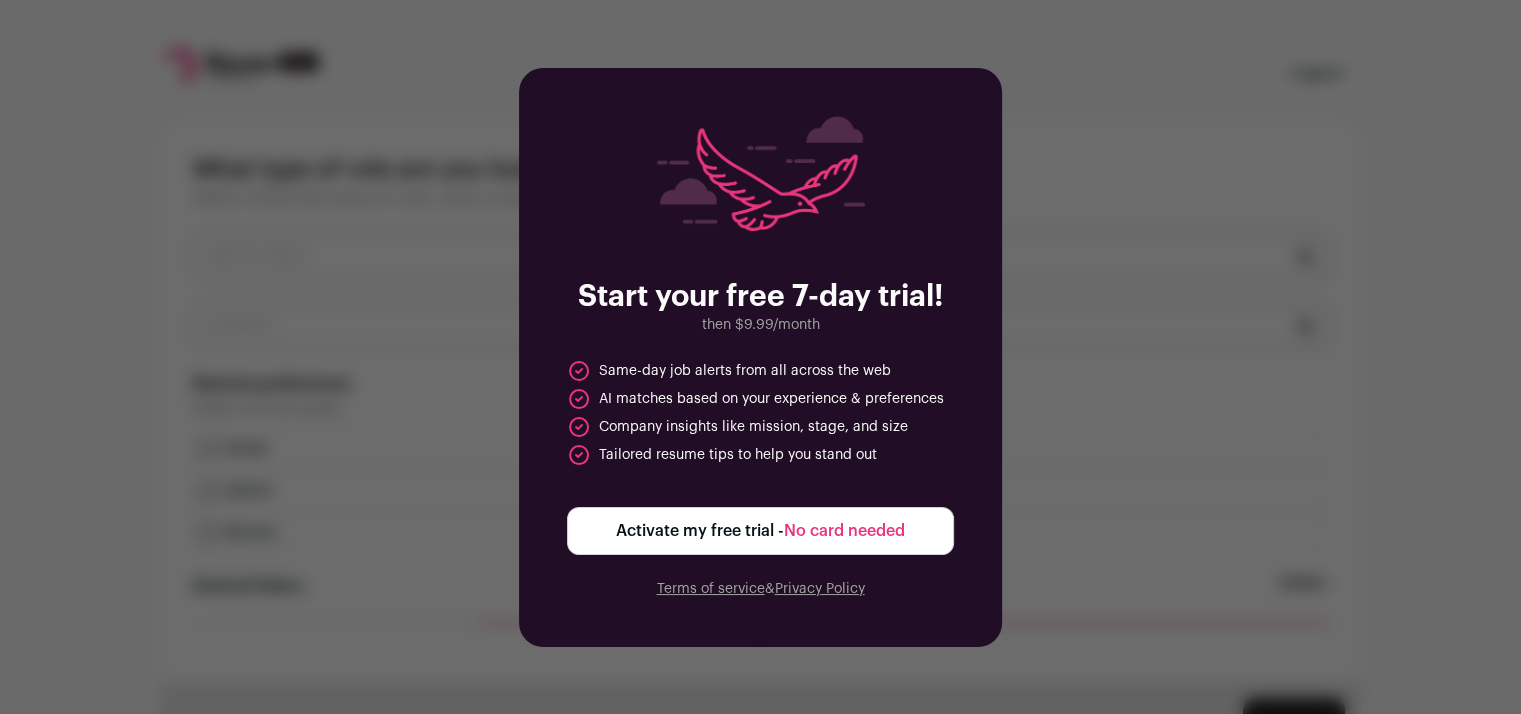 click on "Activate my free trial -
No card needed" at bounding box center (760, 531) 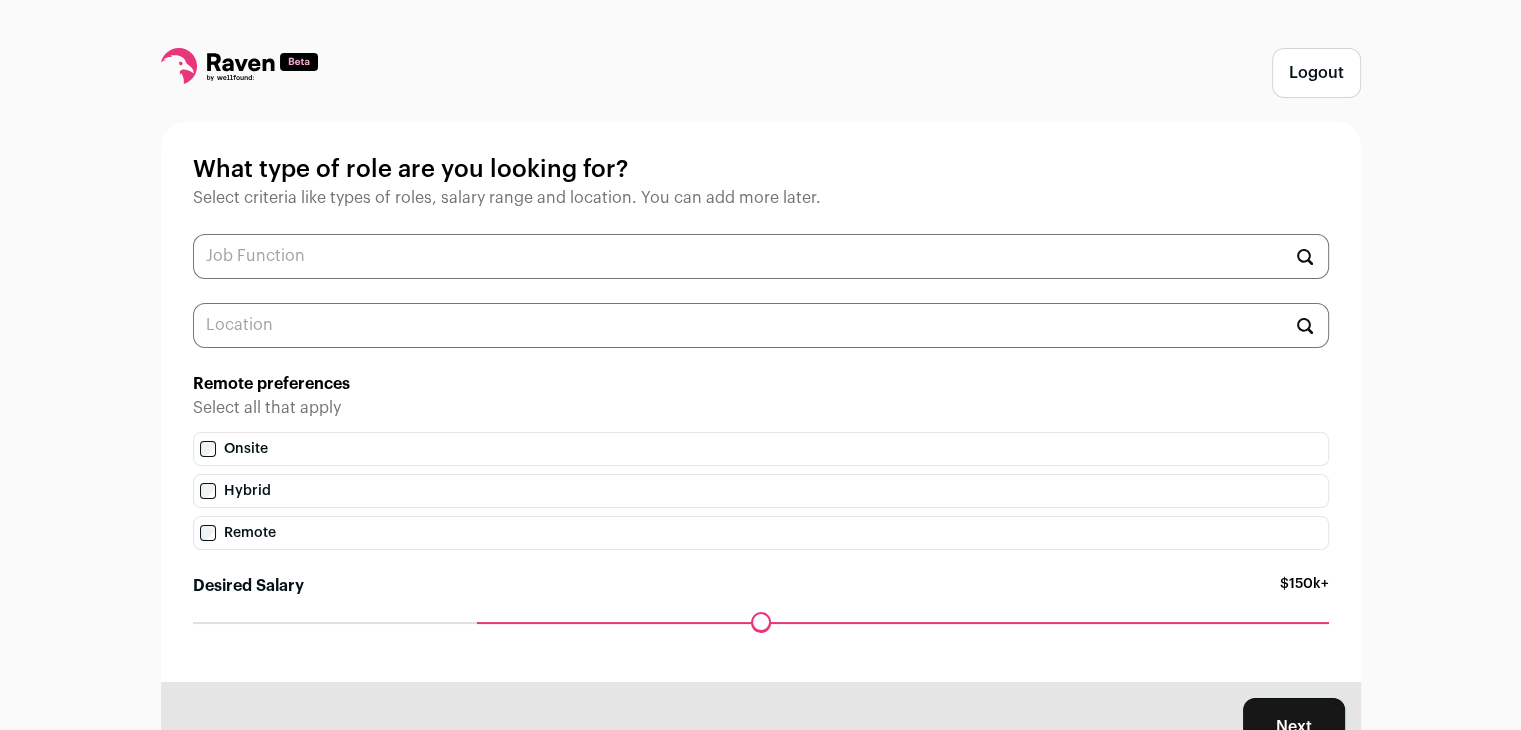 click on "What type of role are you looking for?
Select criteria like types of roles, salary range and location. You can add more later.
Remote preferences
Select all that apply
Onsite
Hybrid
Remote
Desired Salary
$150k+
Maximum desired salary
******" at bounding box center [761, 402] 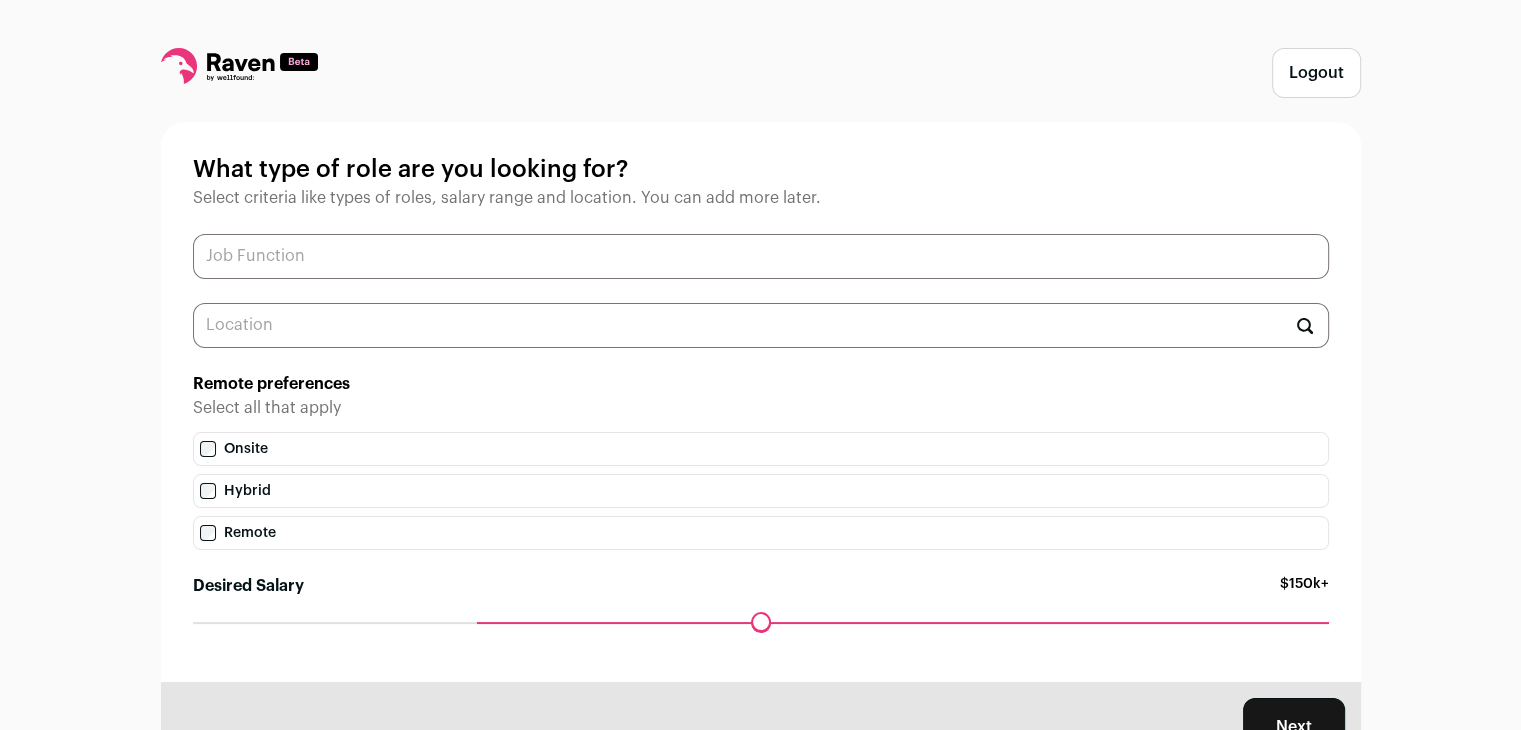click at bounding box center [761, 256] 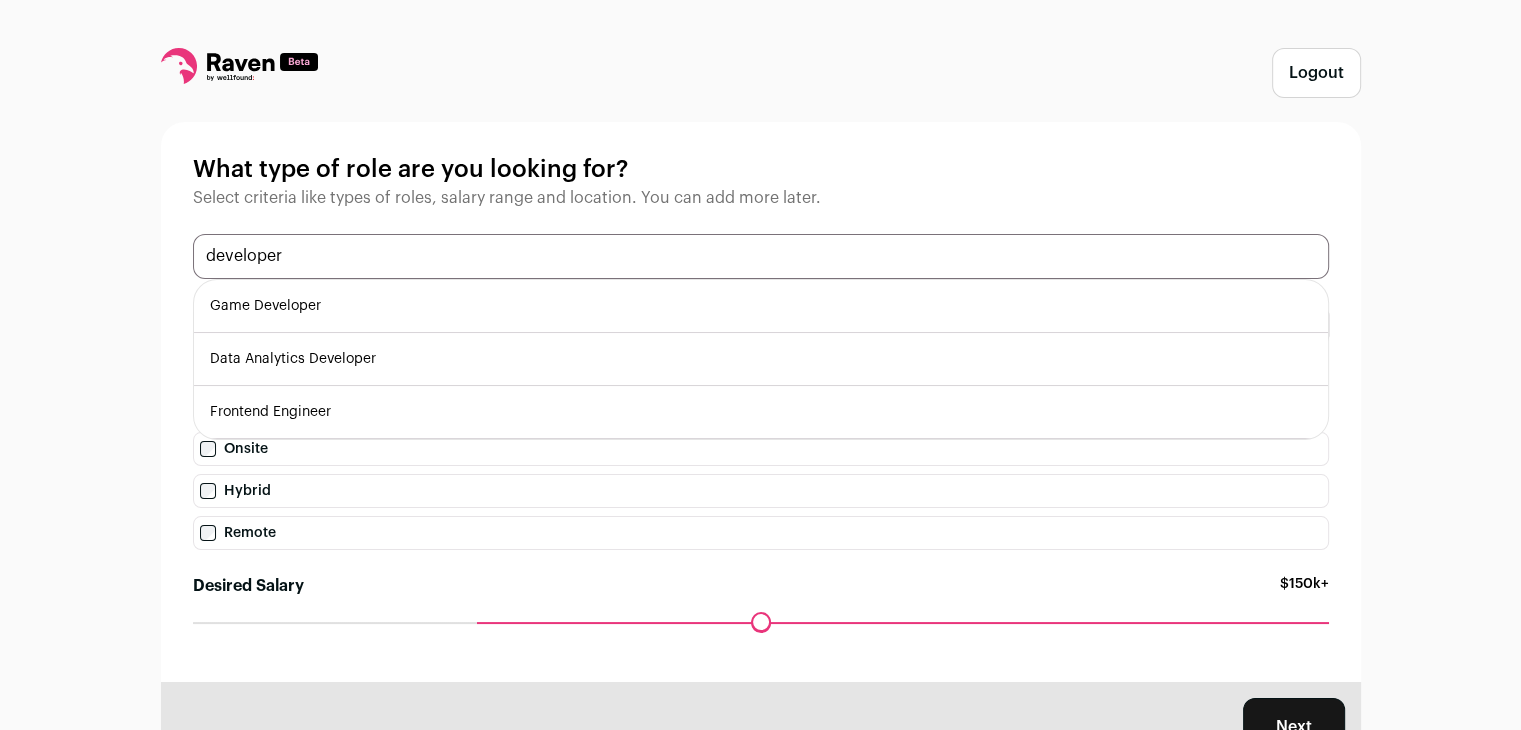 scroll, scrollTop: 91, scrollLeft: 0, axis: vertical 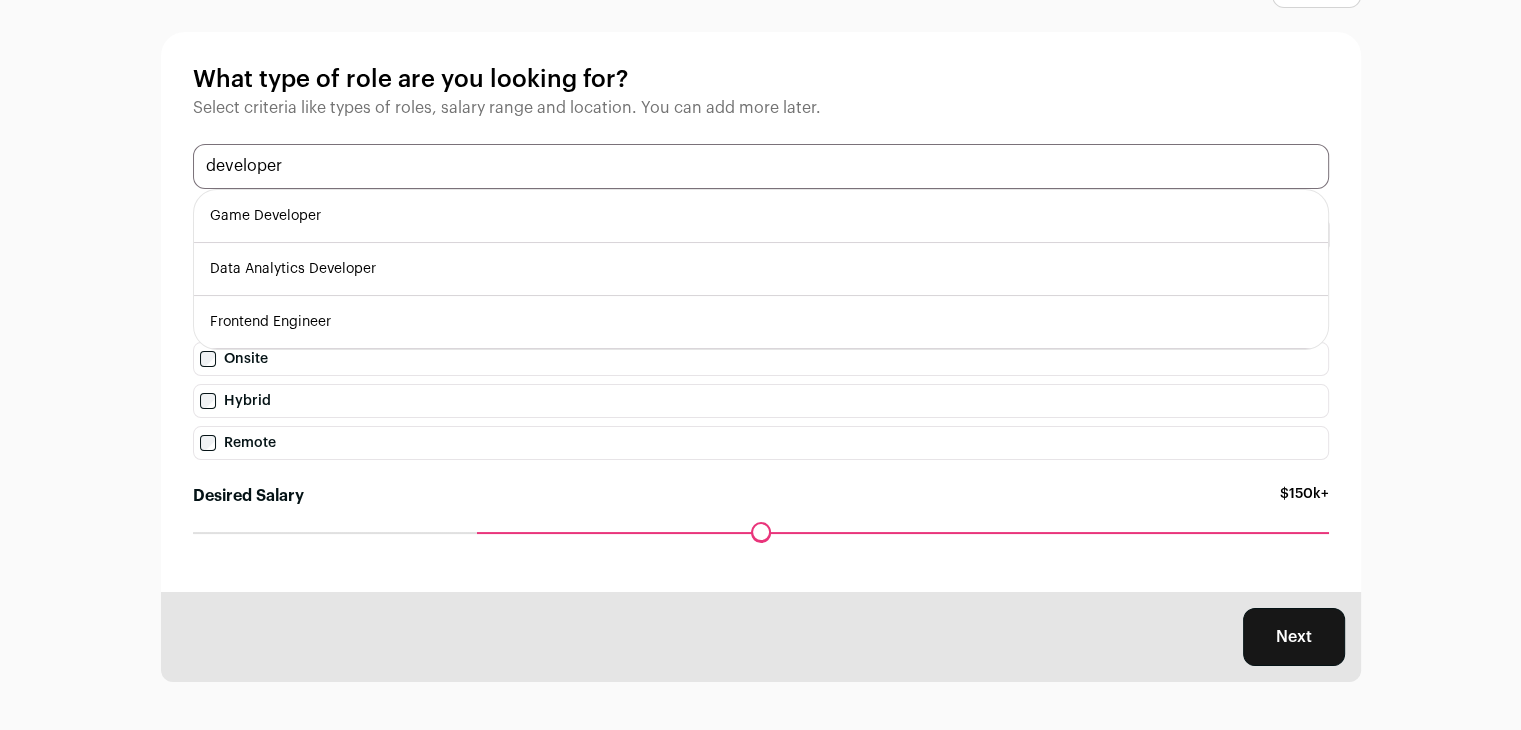 drag, startPoint x: 323, startPoint y: 175, endPoint x: 76, endPoint y: 221, distance: 251.24689 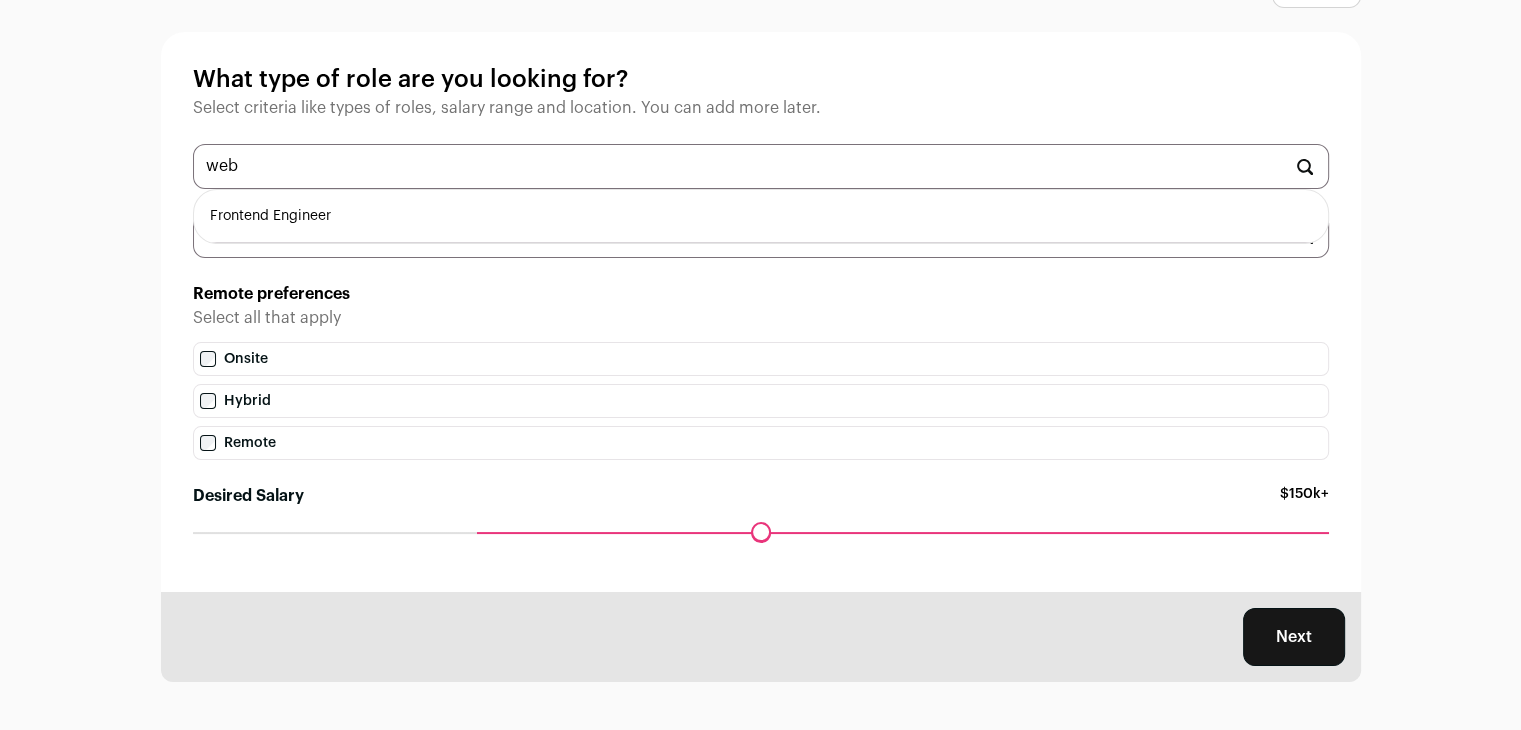 click on "Frontend Engineer" at bounding box center (761, 216) 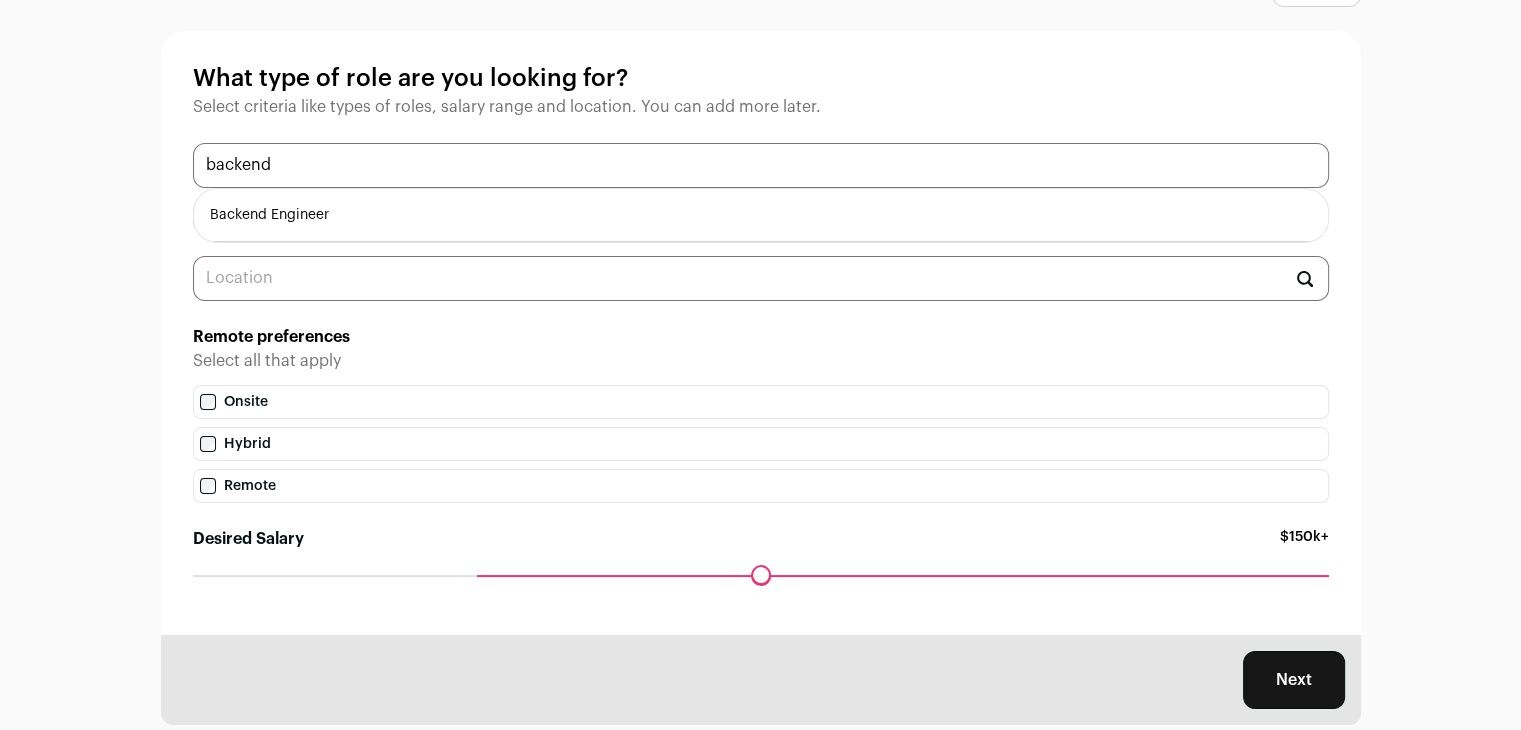 type on "backend" 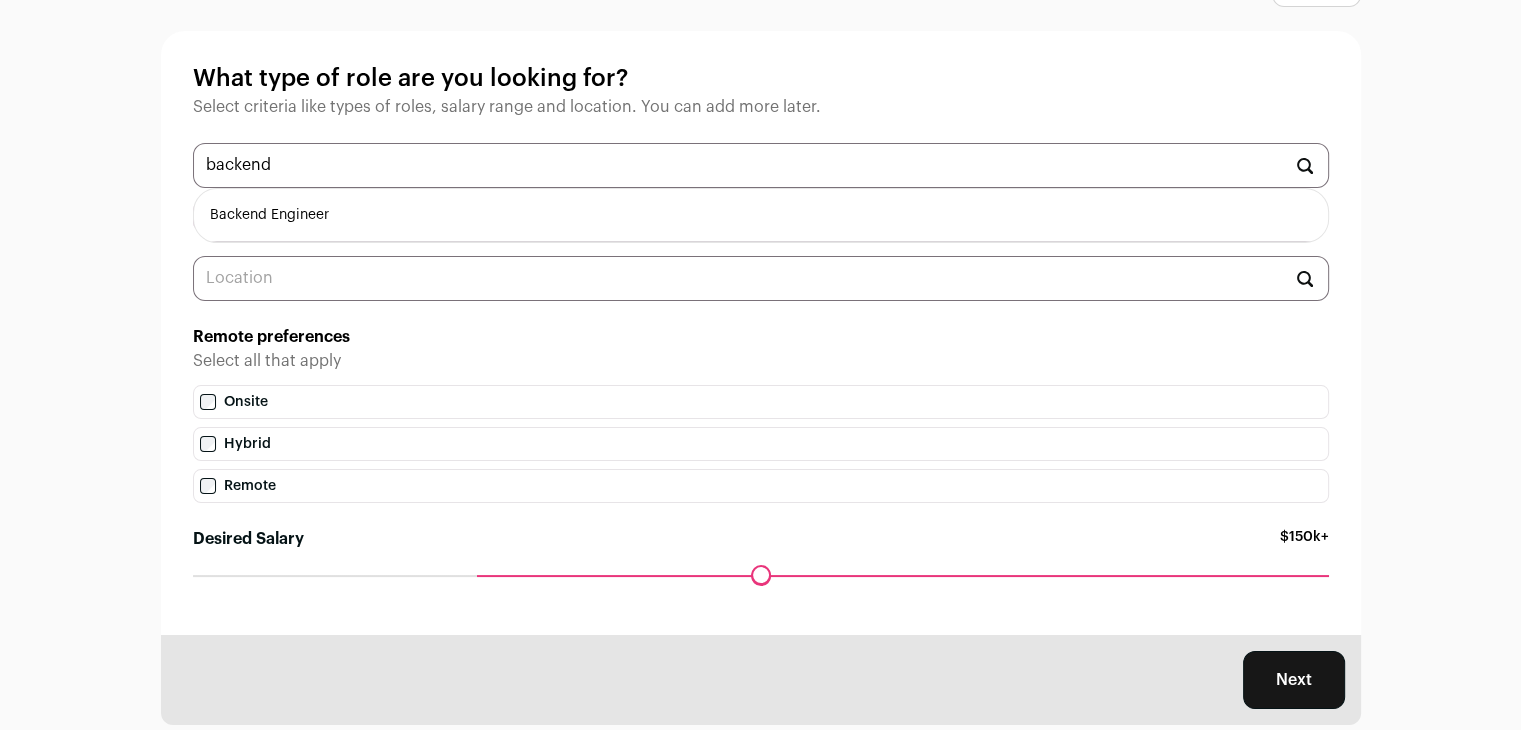 click on "Backend Engineer" at bounding box center (761, 215) 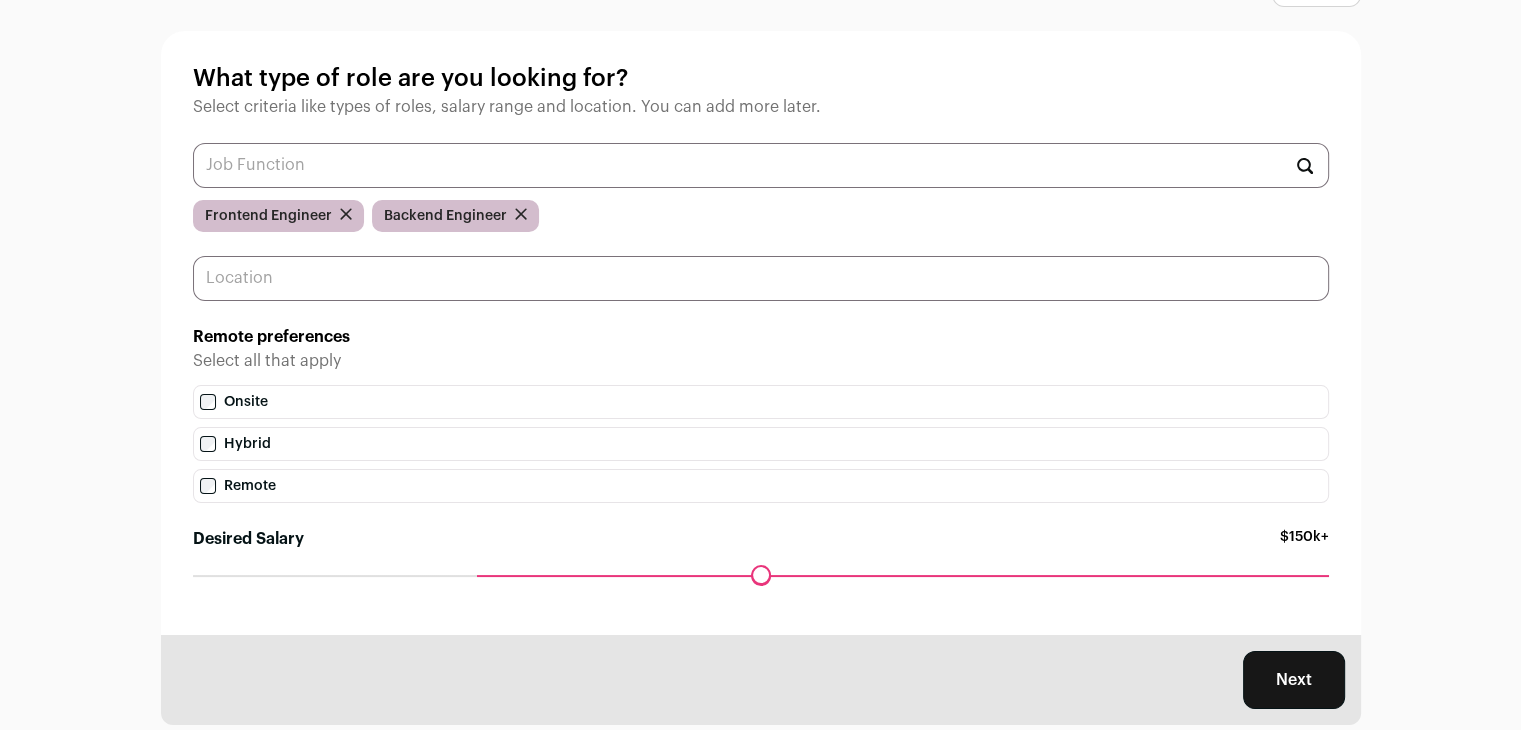 click at bounding box center [761, 278] 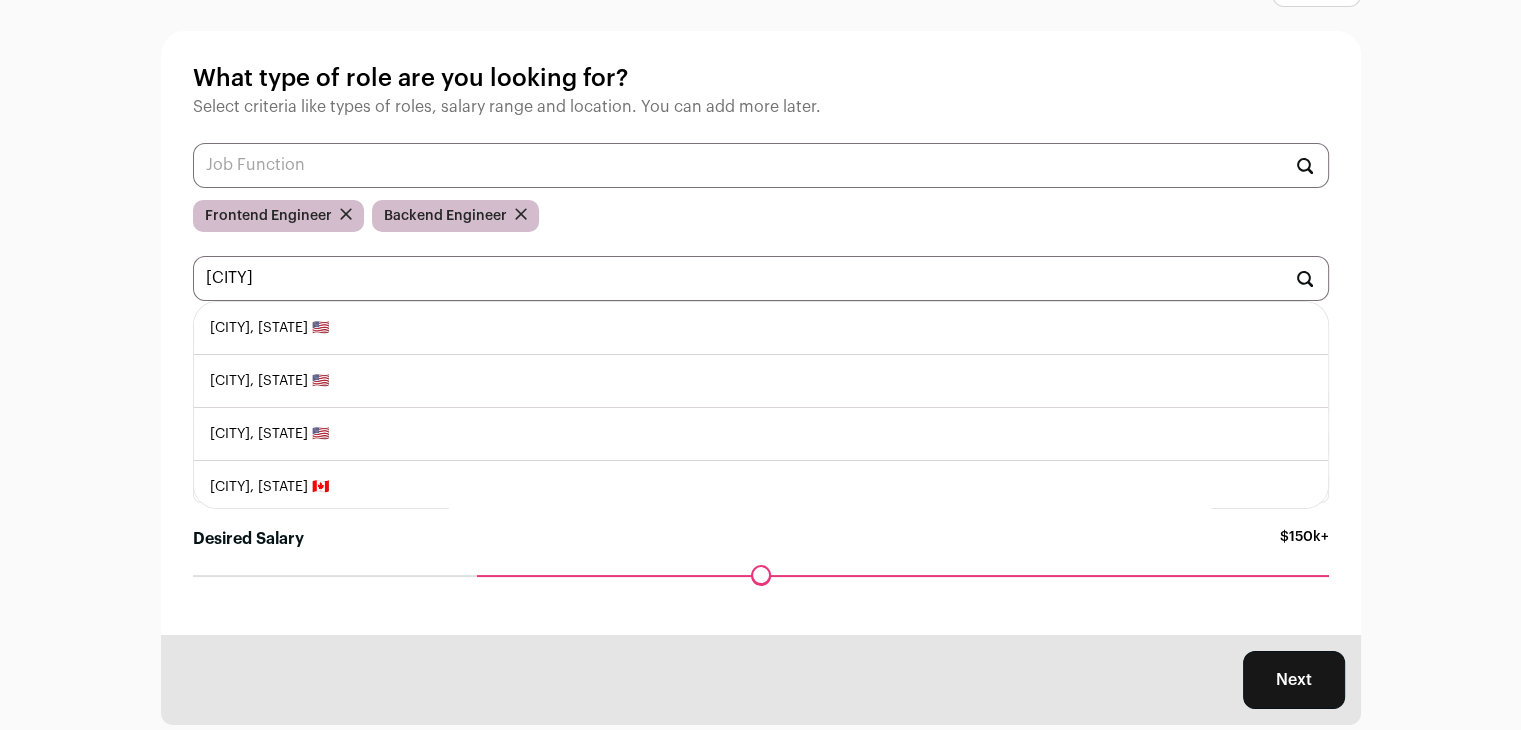 click on "[CITY], [STATE] 🇺🇸" at bounding box center (761, 328) 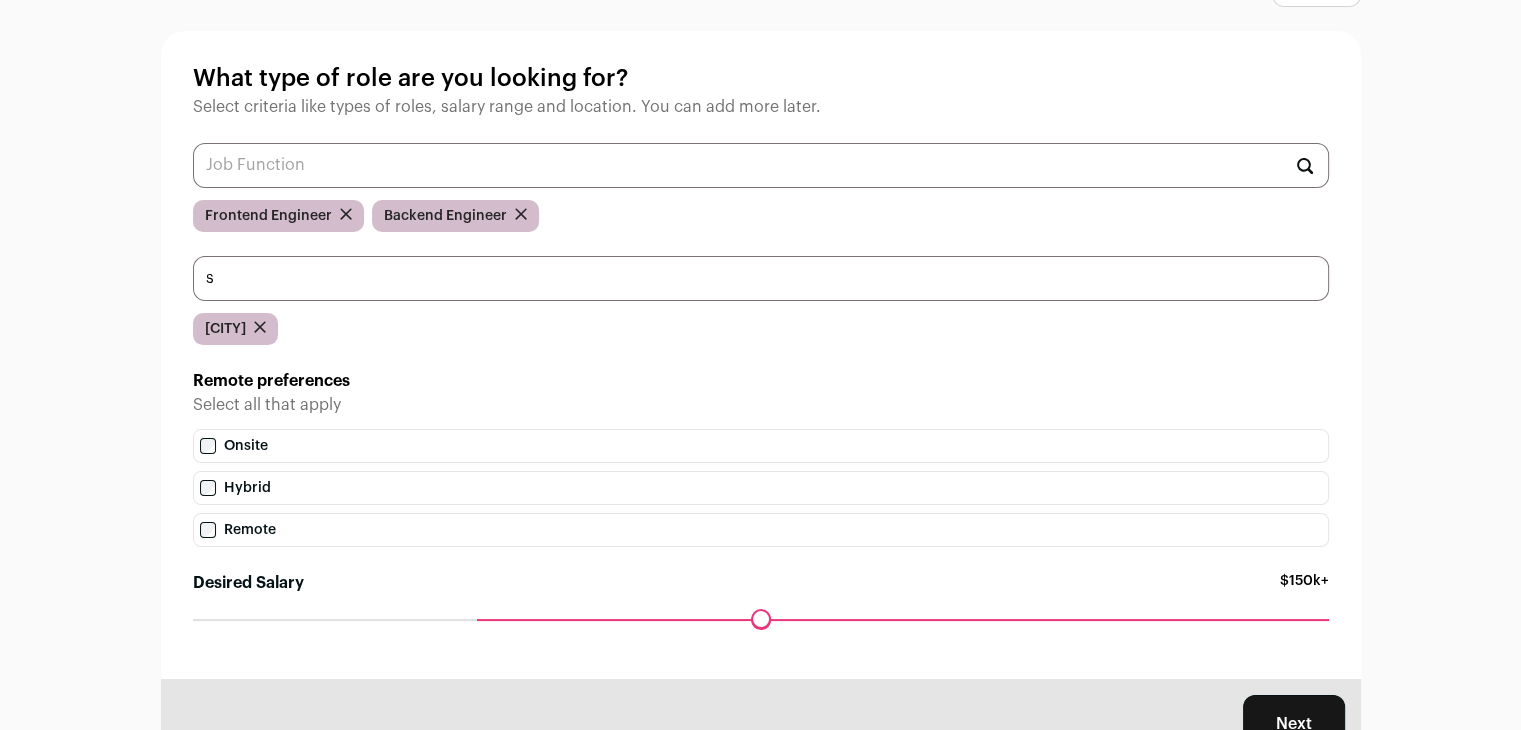 click on "s" at bounding box center [761, 278] 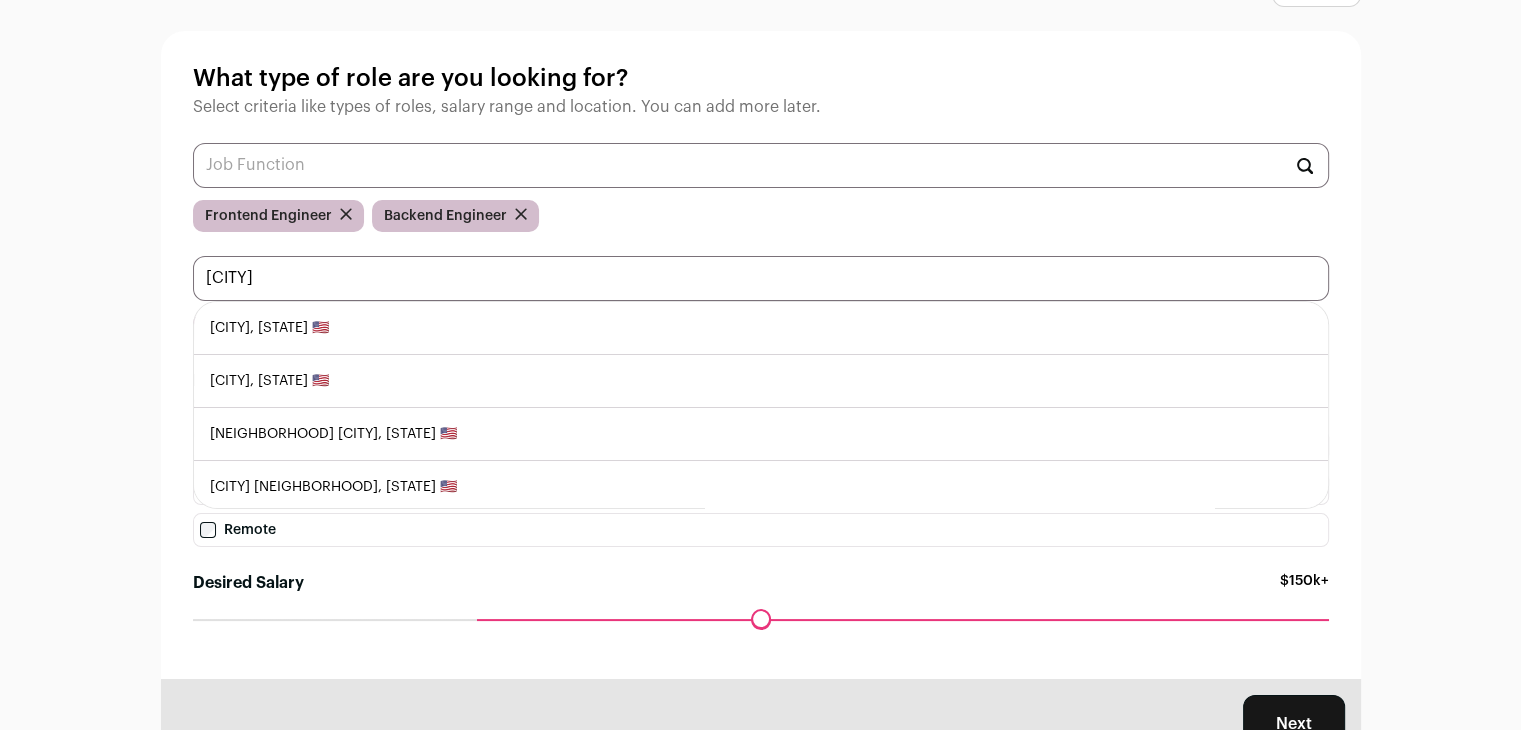 type on "[CITY]" 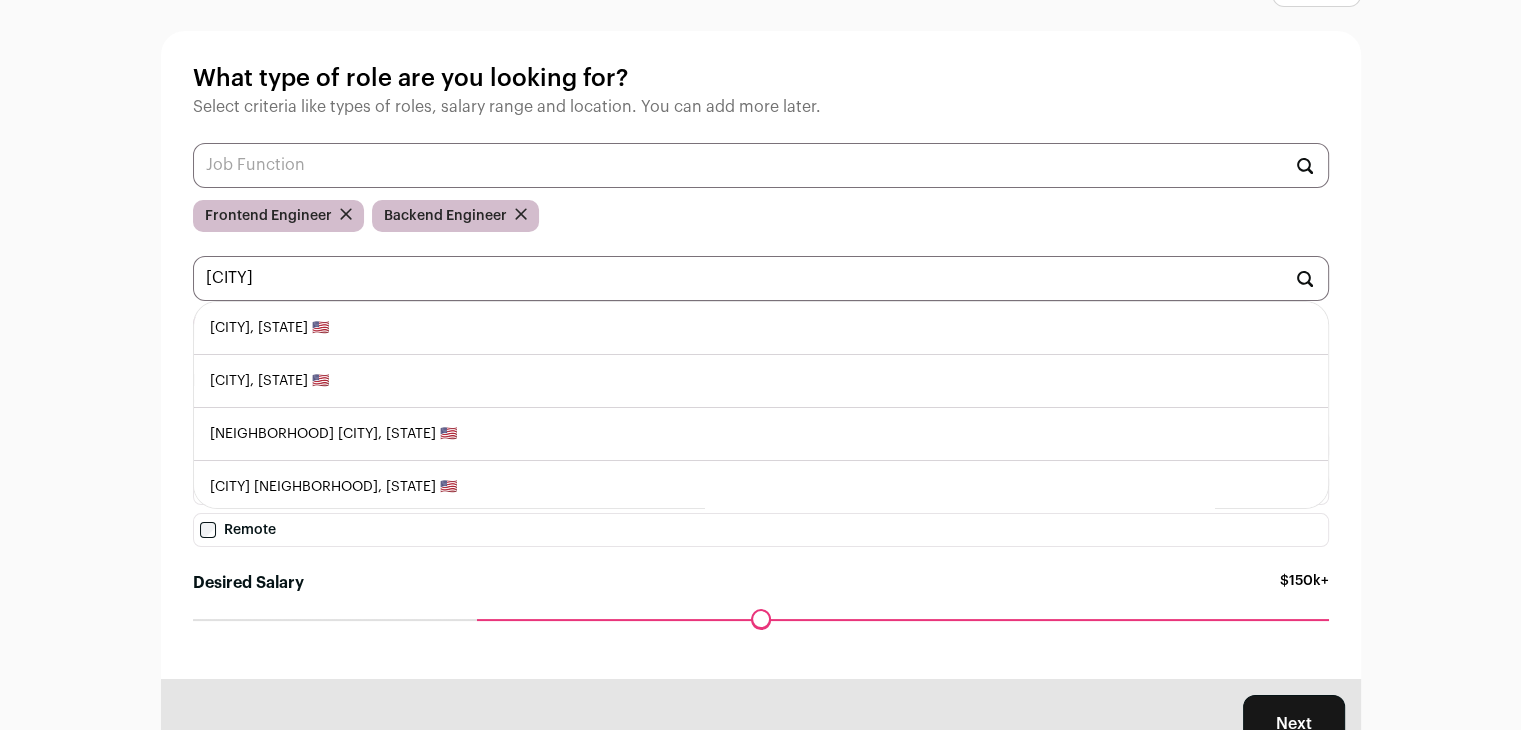 click on "[CITY], [STATE] 🇺🇸" at bounding box center [761, 328] 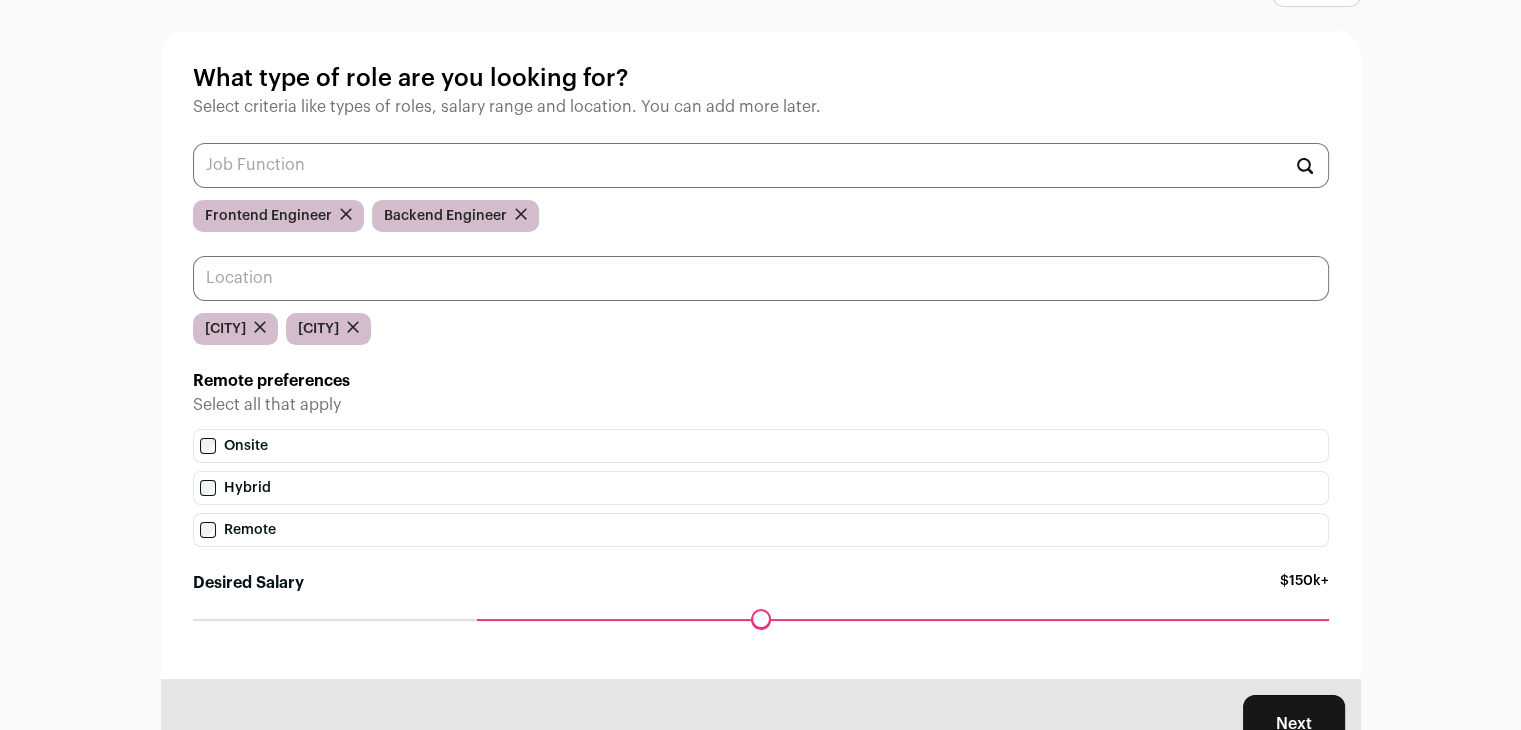 click at bounding box center (761, 278) 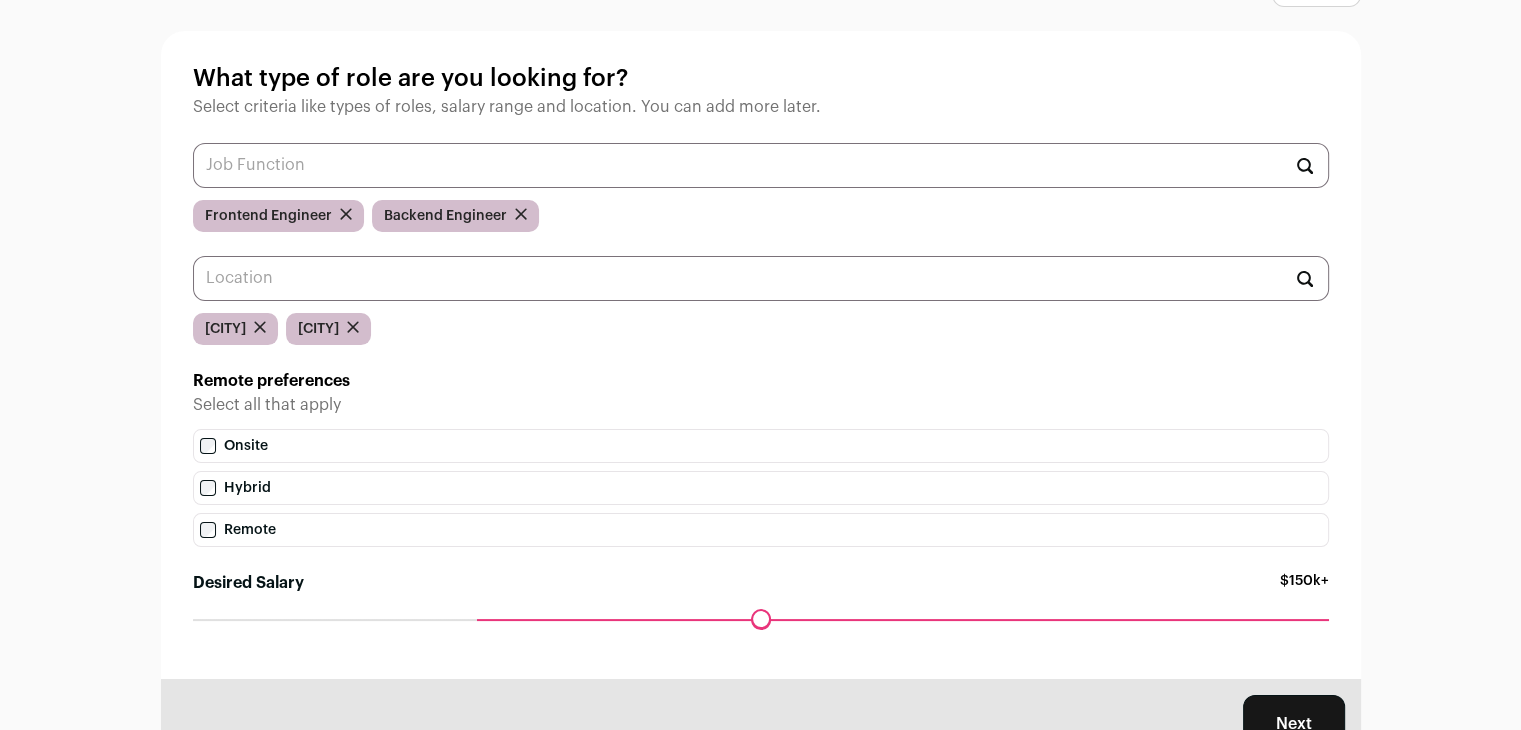 scroll, scrollTop: 179, scrollLeft: 0, axis: vertical 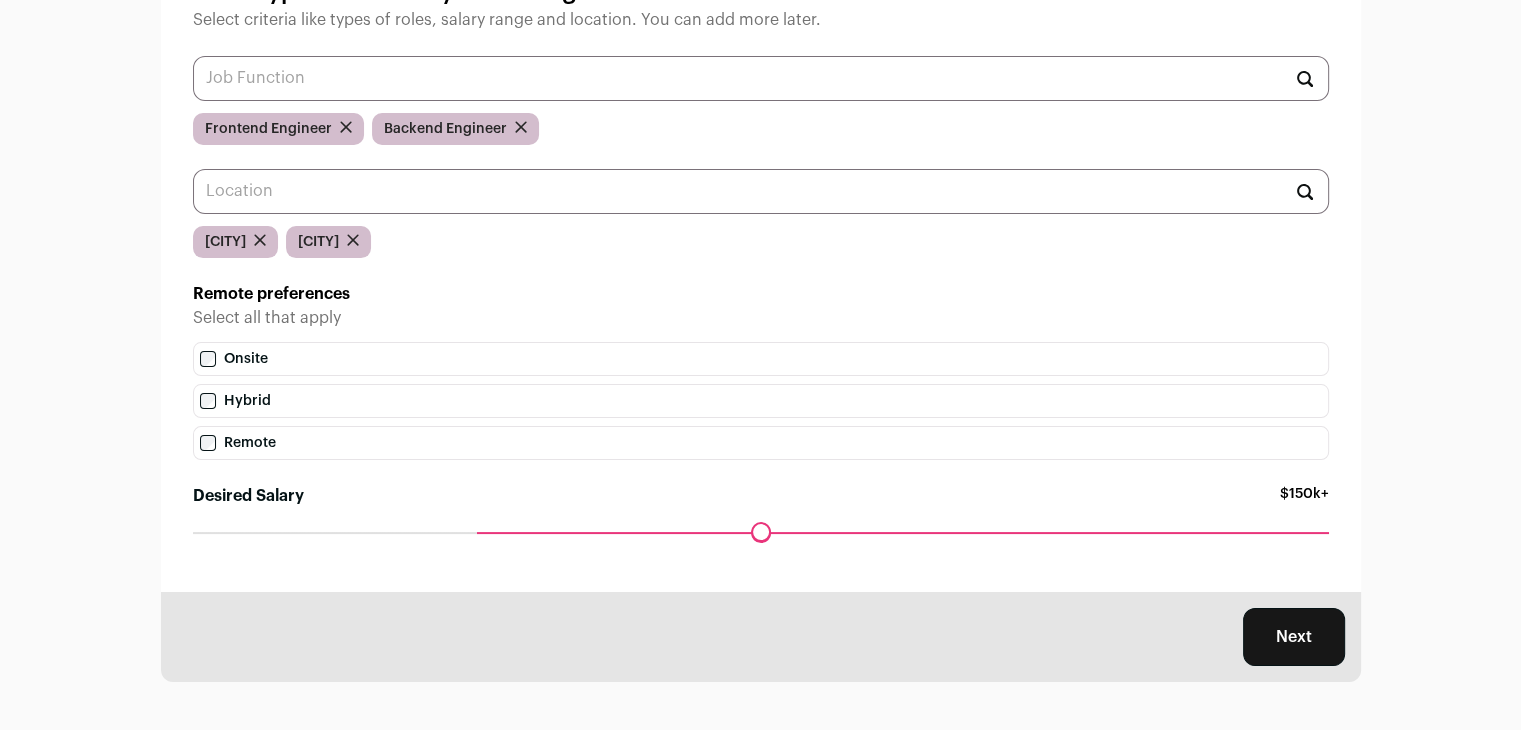 click on "Onsite" at bounding box center [761, 359] 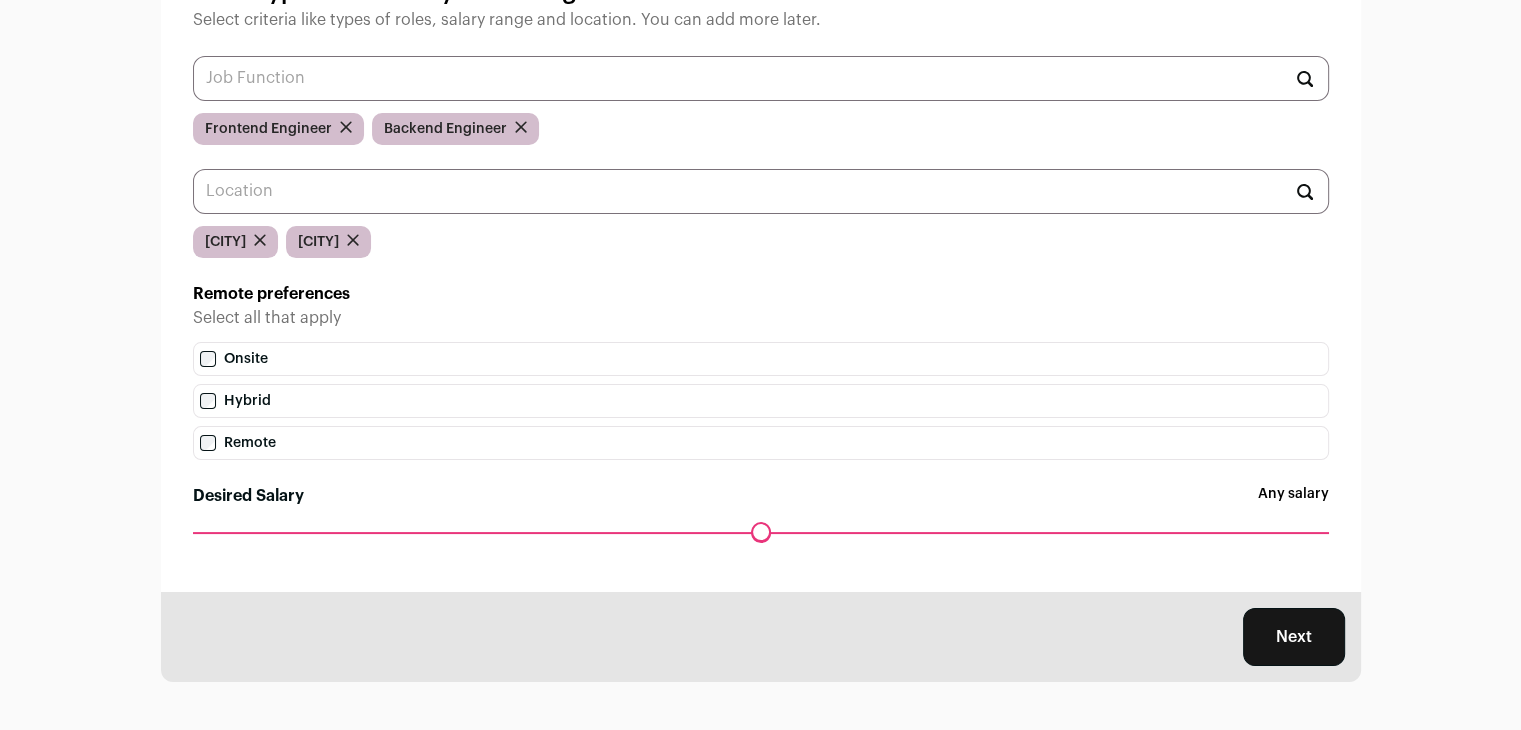 drag, startPoint x: 482, startPoint y: 529, endPoint x: 162, endPoint y: 530, distance: 320.00156 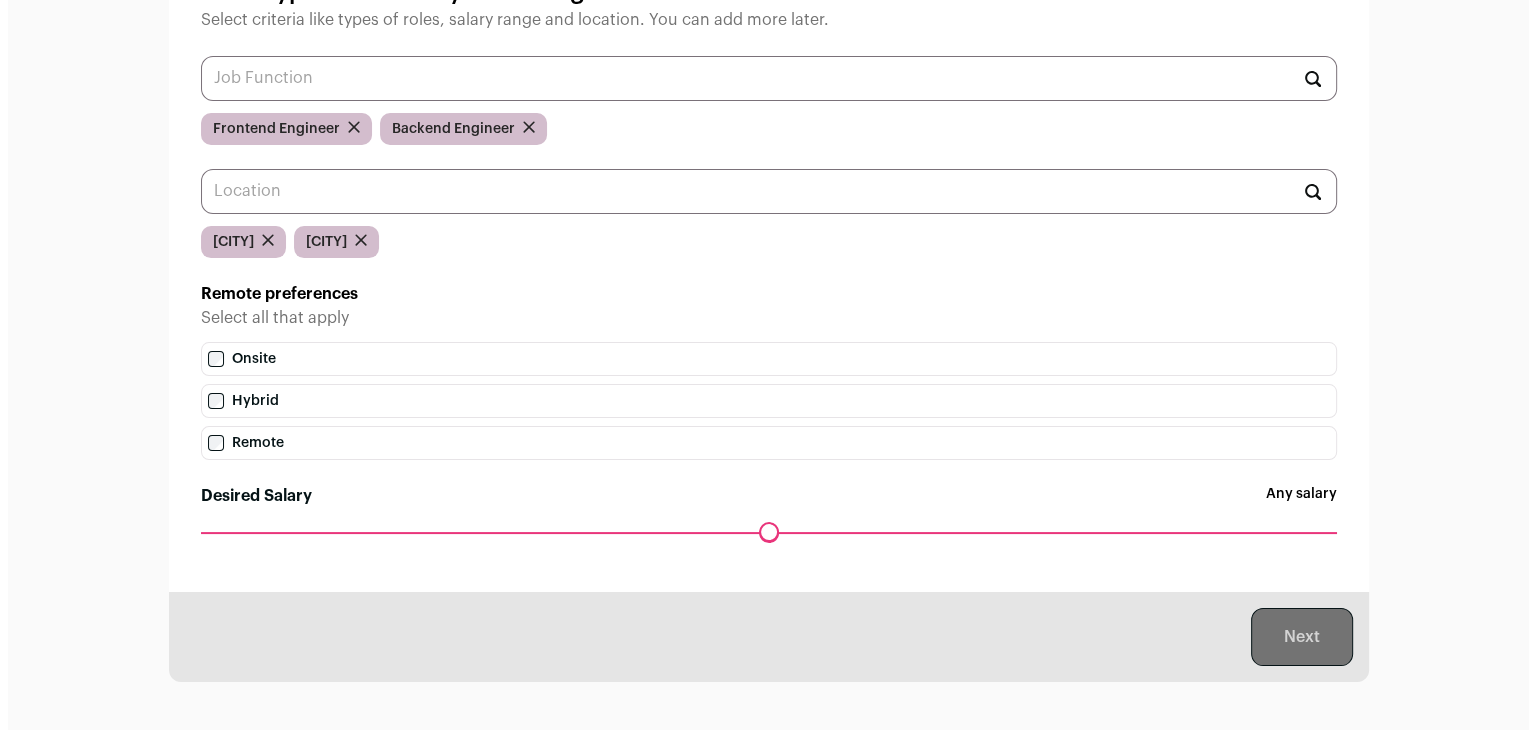 scroll, scrollTop: 0, scrollLeft: 0, axis: both 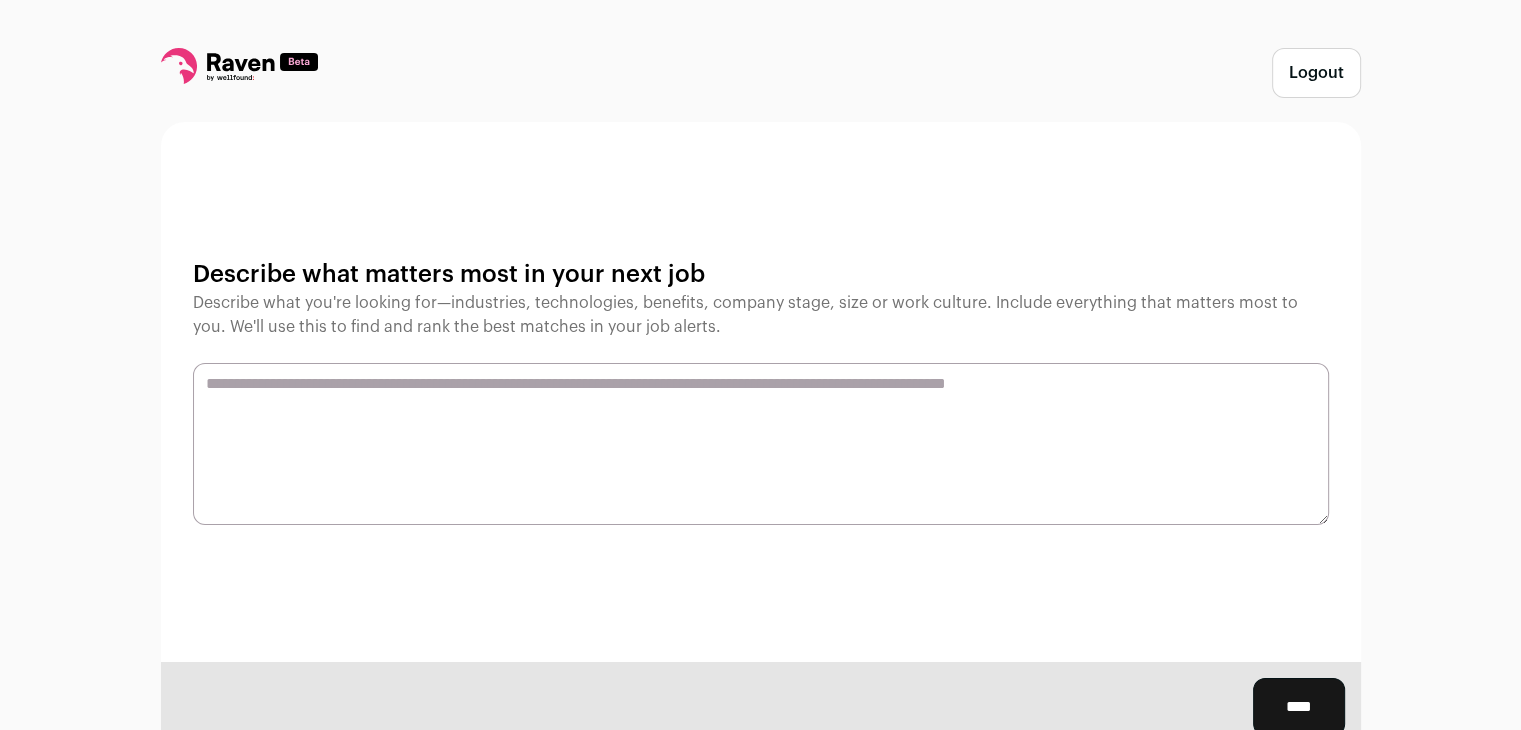 click at bounding box center (761, 444) 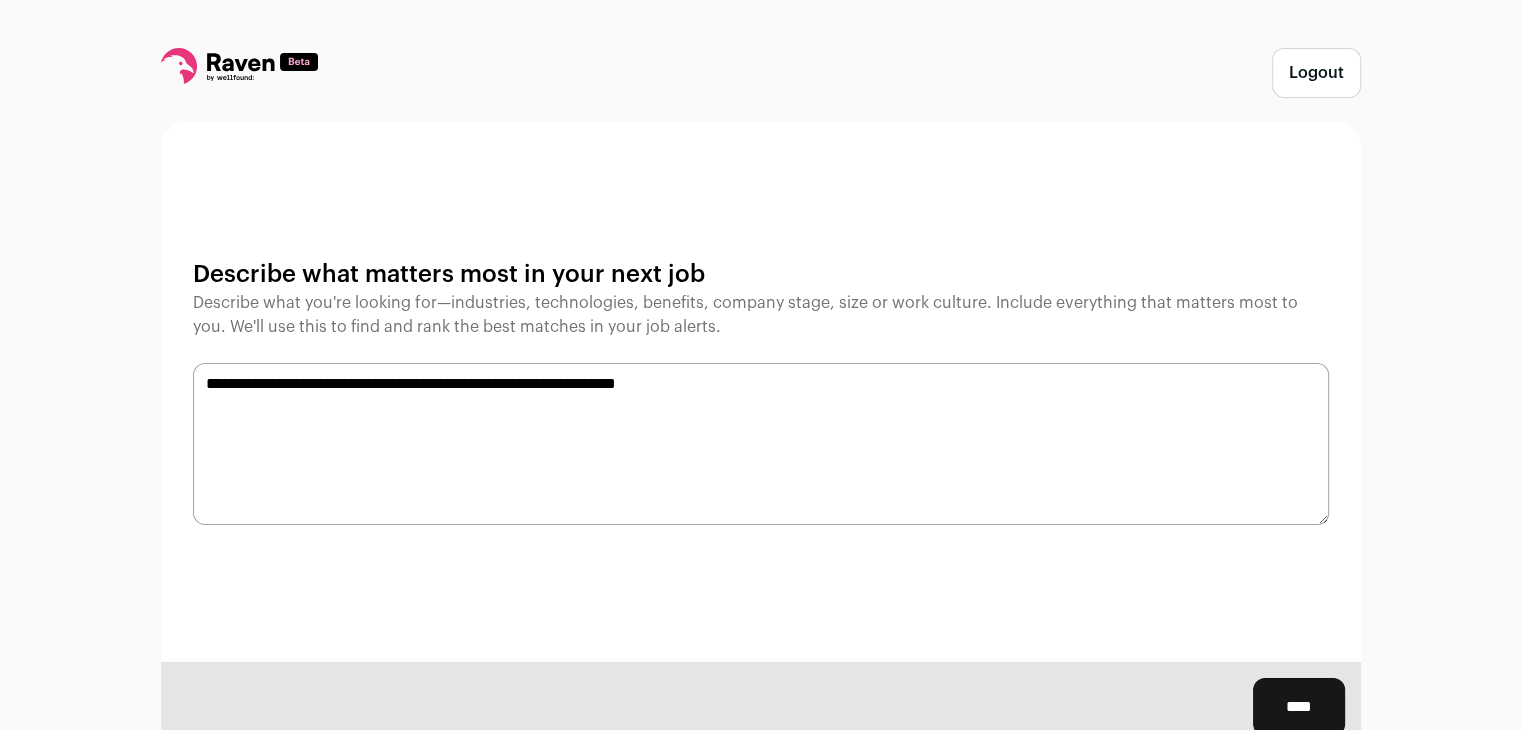 type on "**********" 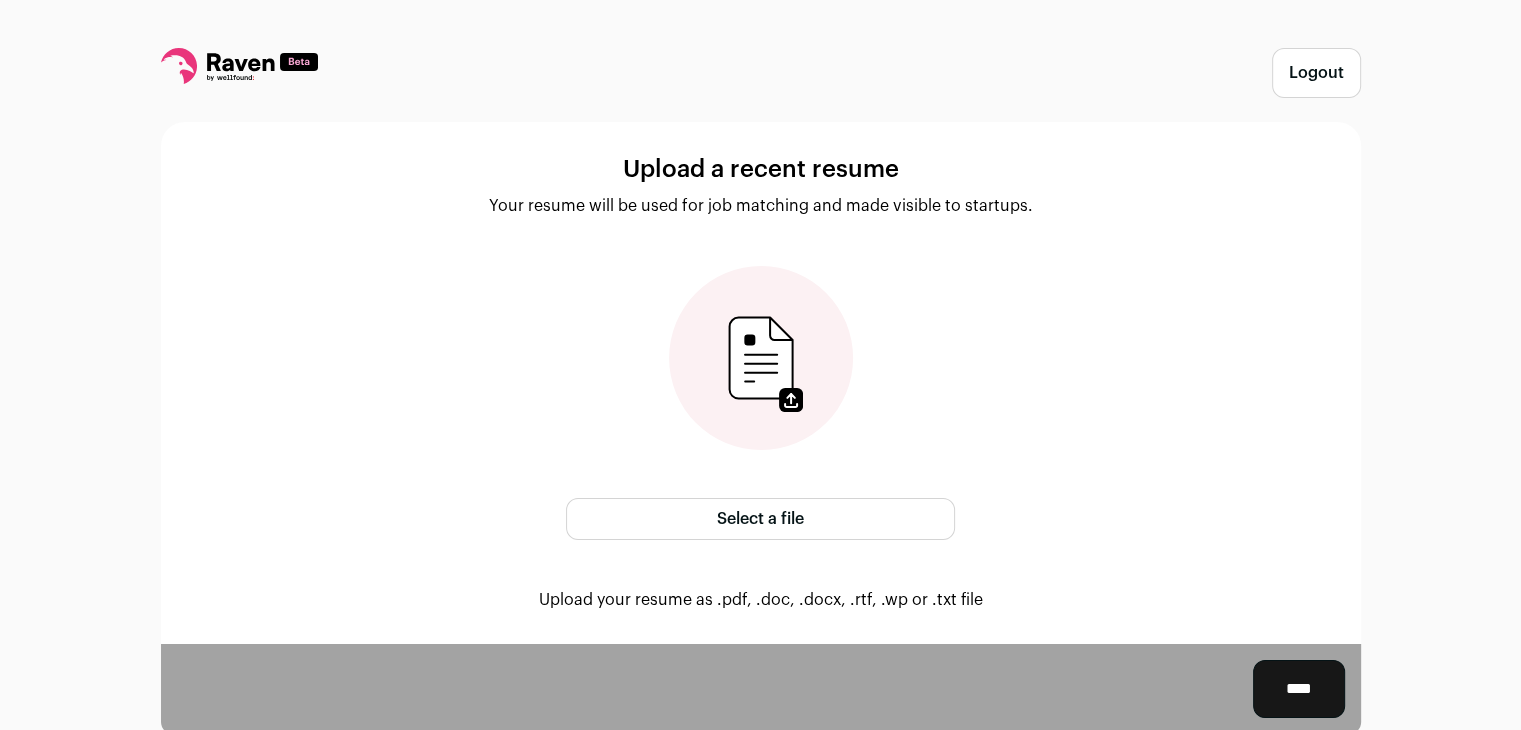 click on "Select a file" at bounding box center [760, 519] 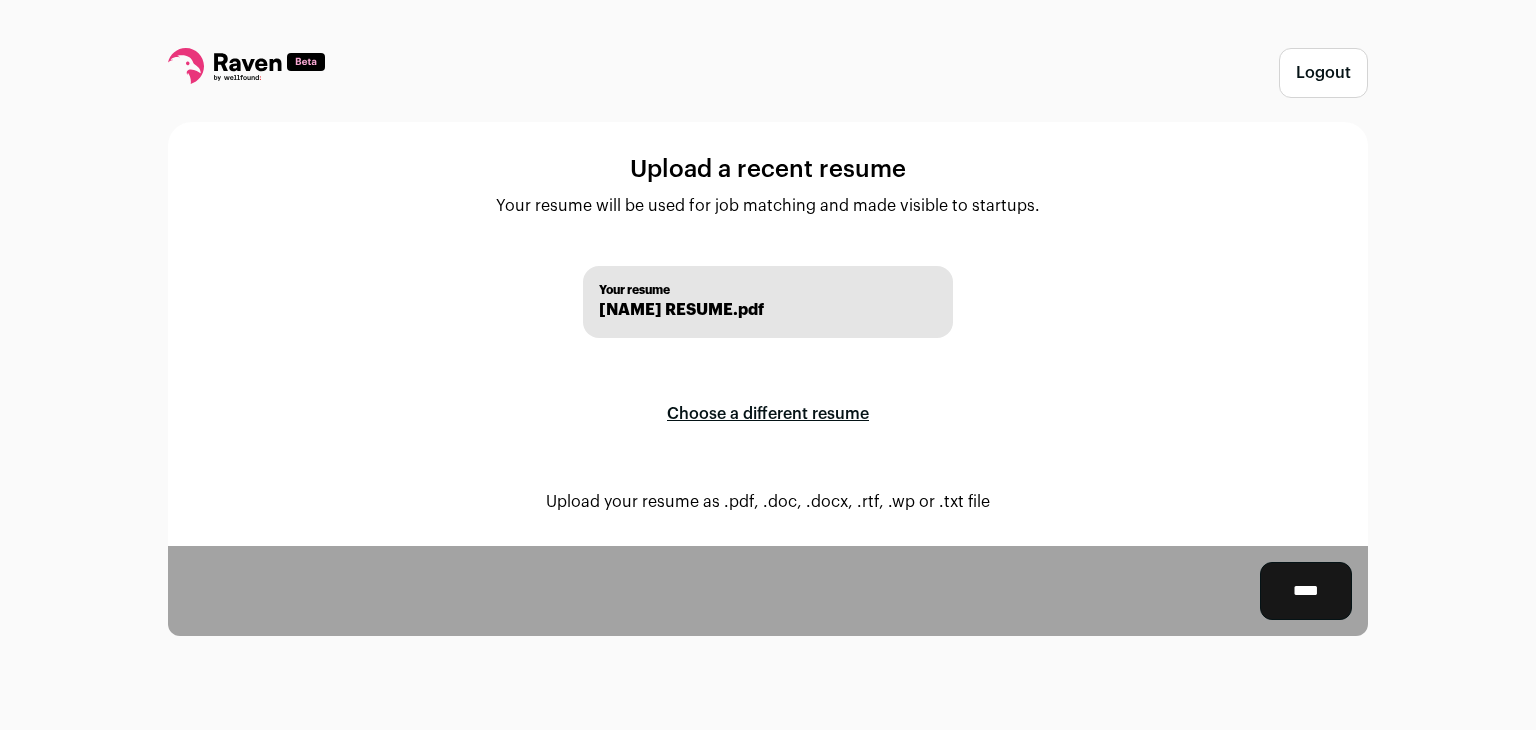 click on "****" at bounding box center [1306, 591] 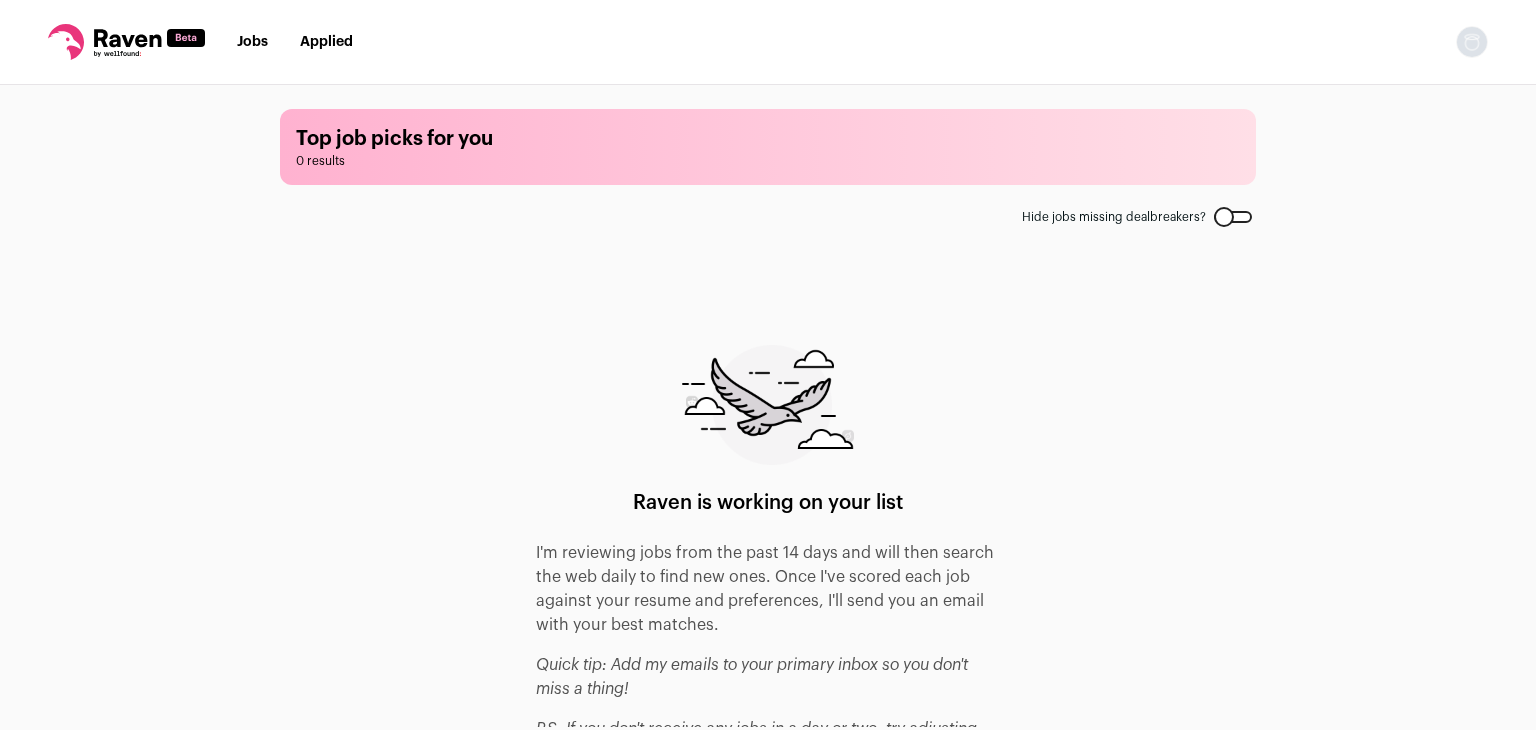 scroll, scrollTop: 62, scrollLeft: 0, axis: vertical 